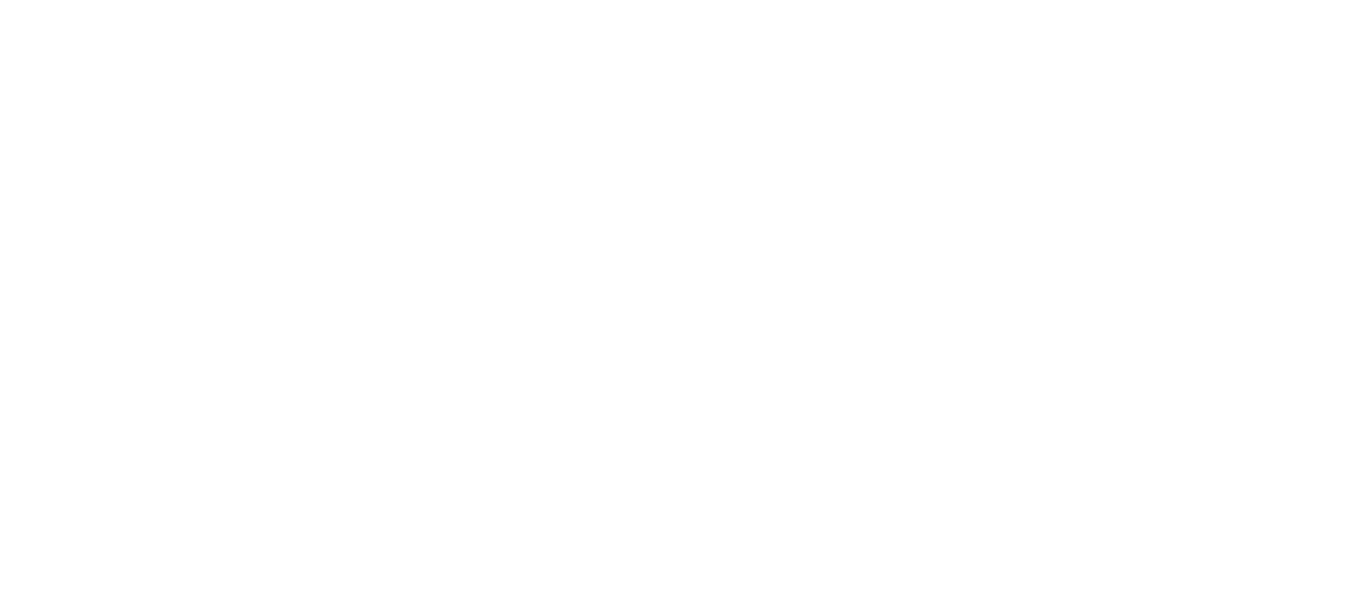 scroll, scrollTop: 0, scrollLeft: 0, axis: both 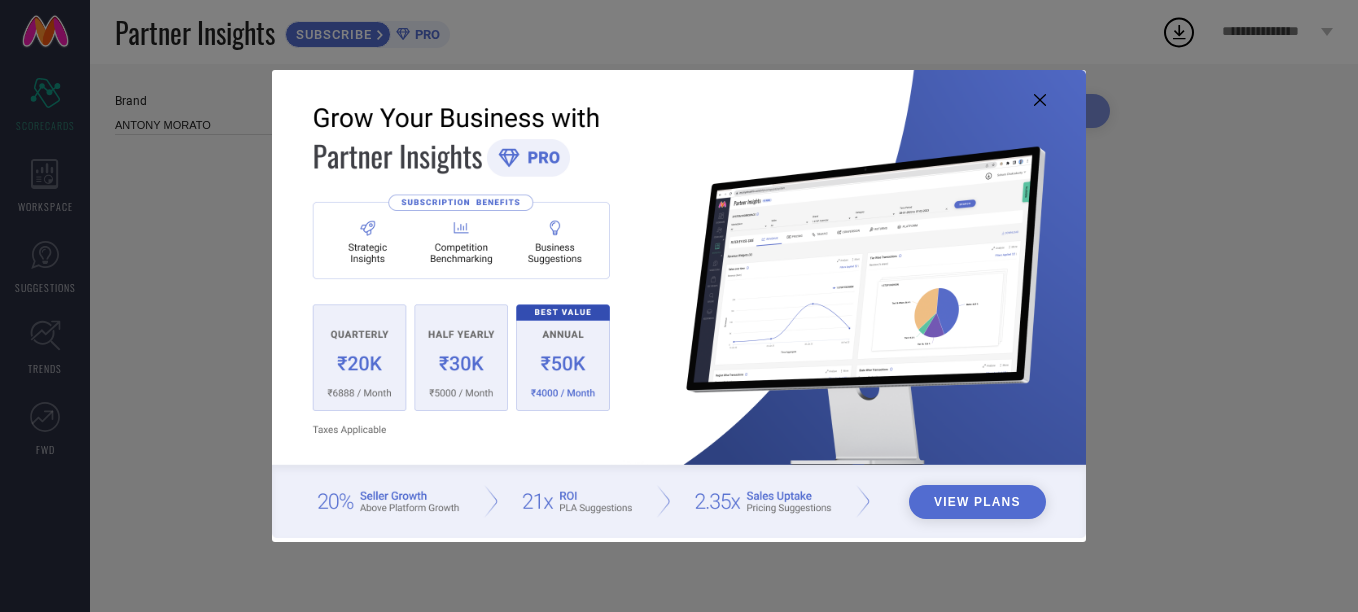 type on "All" 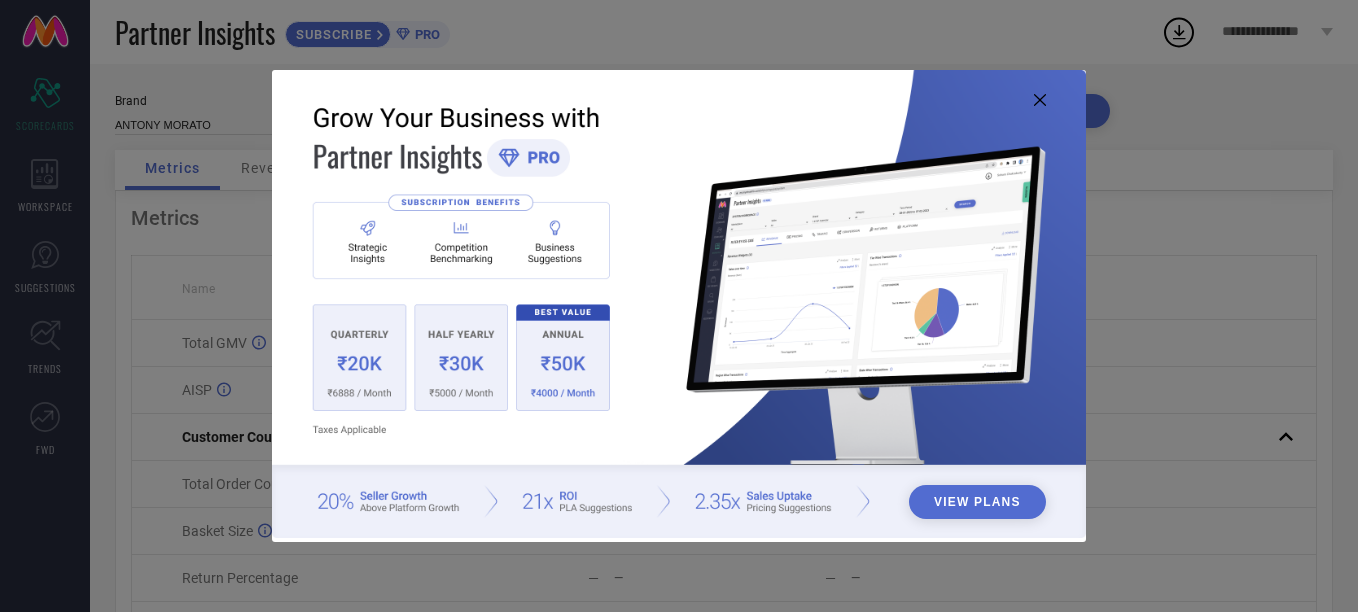 click at bounding box center (679, 304) 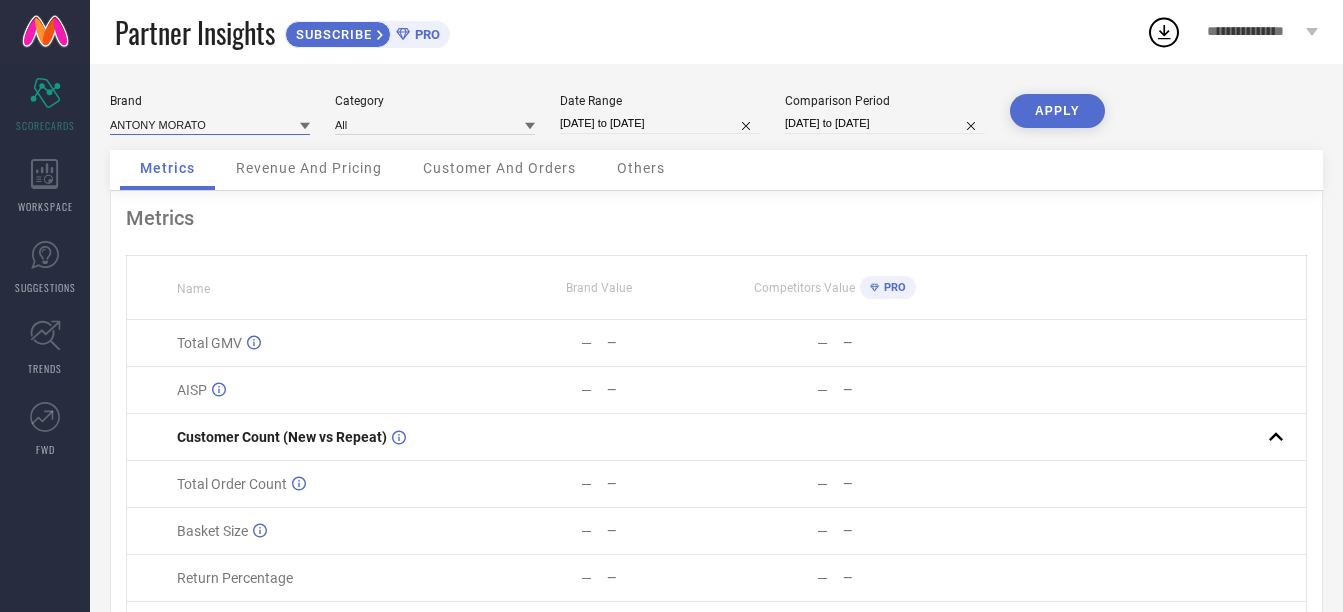 click at bounding box center (210, 124) 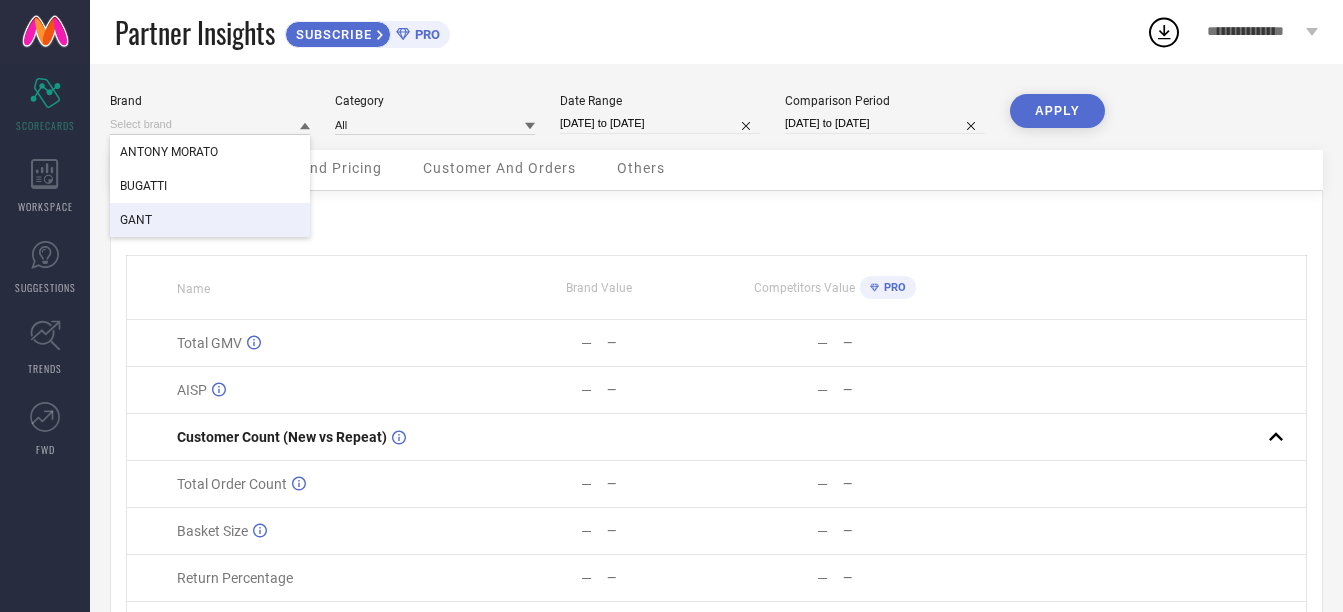 click on "GANT" at bounding box center [210, 220] 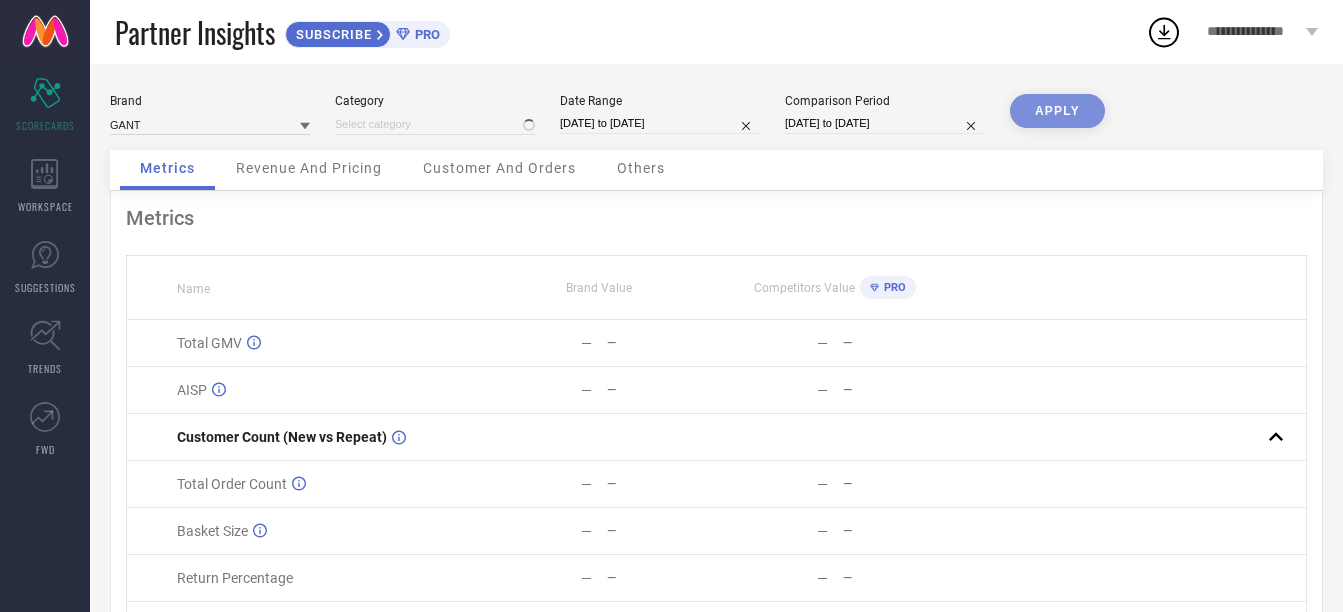 type on "All" 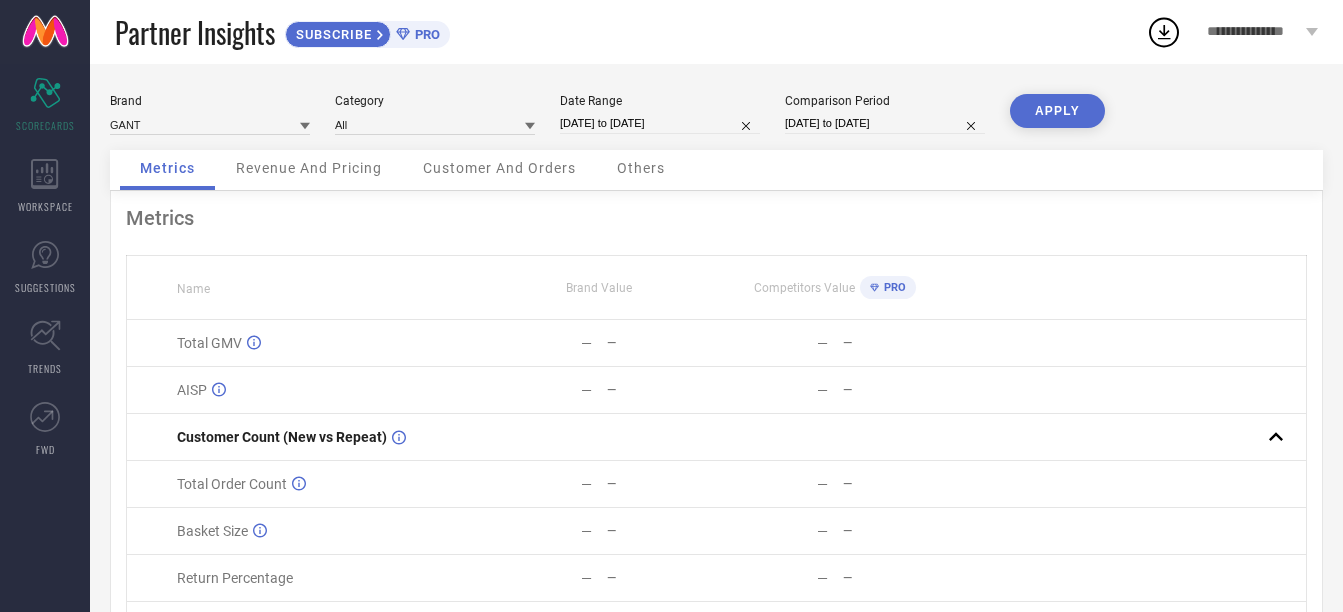 click on "Category All" at bounding box center [435, 114] 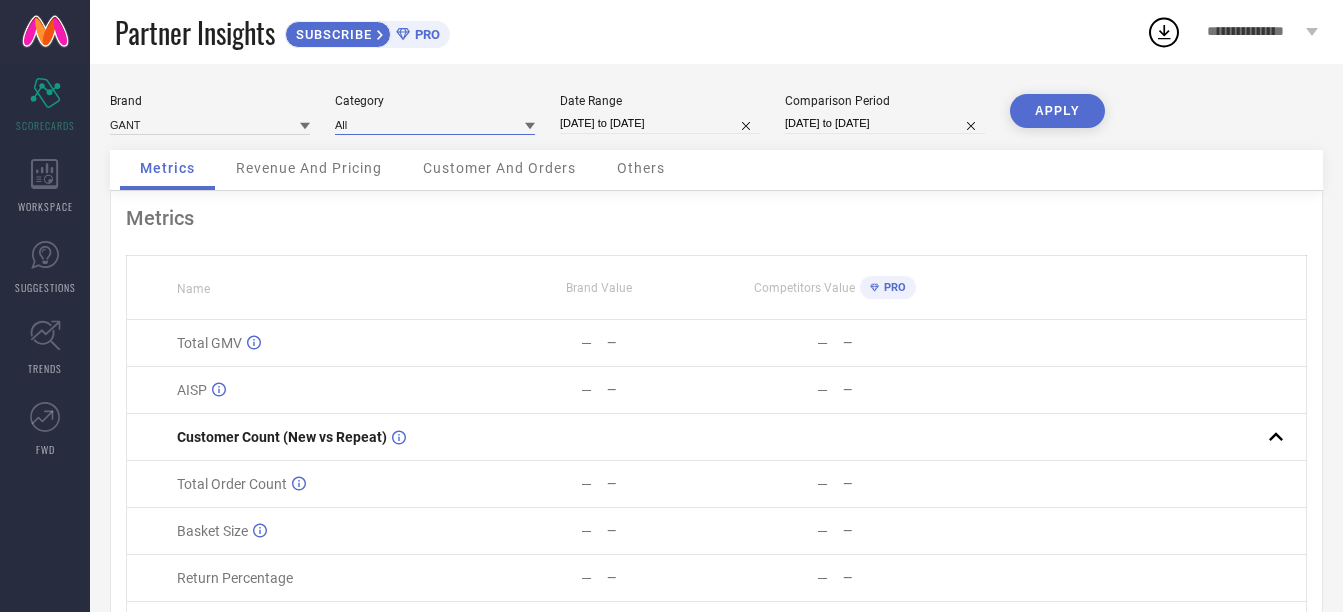 click at bounding box center (435, 124) 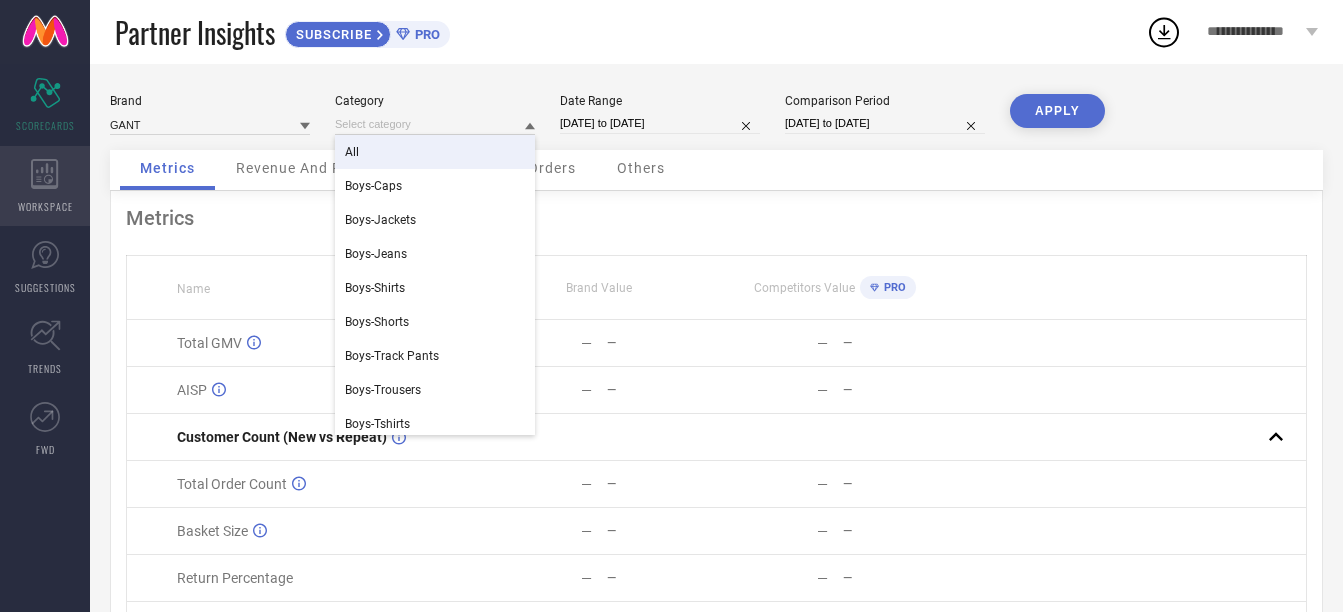 click 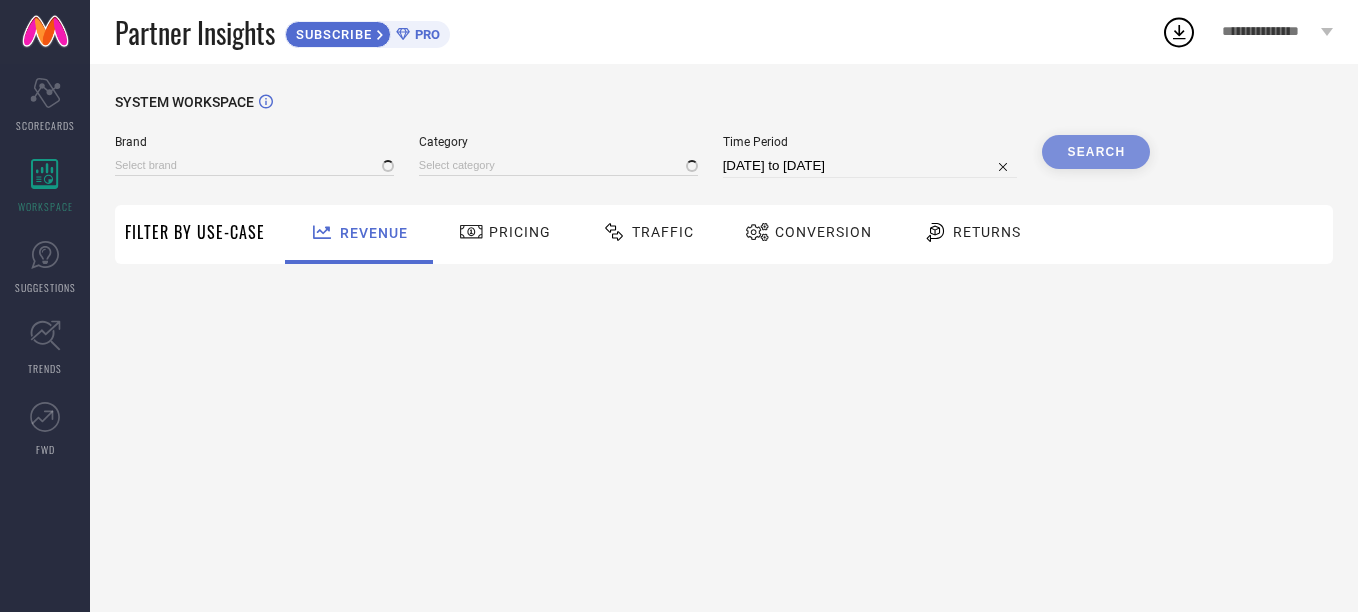type on "ANTONY MORATO" 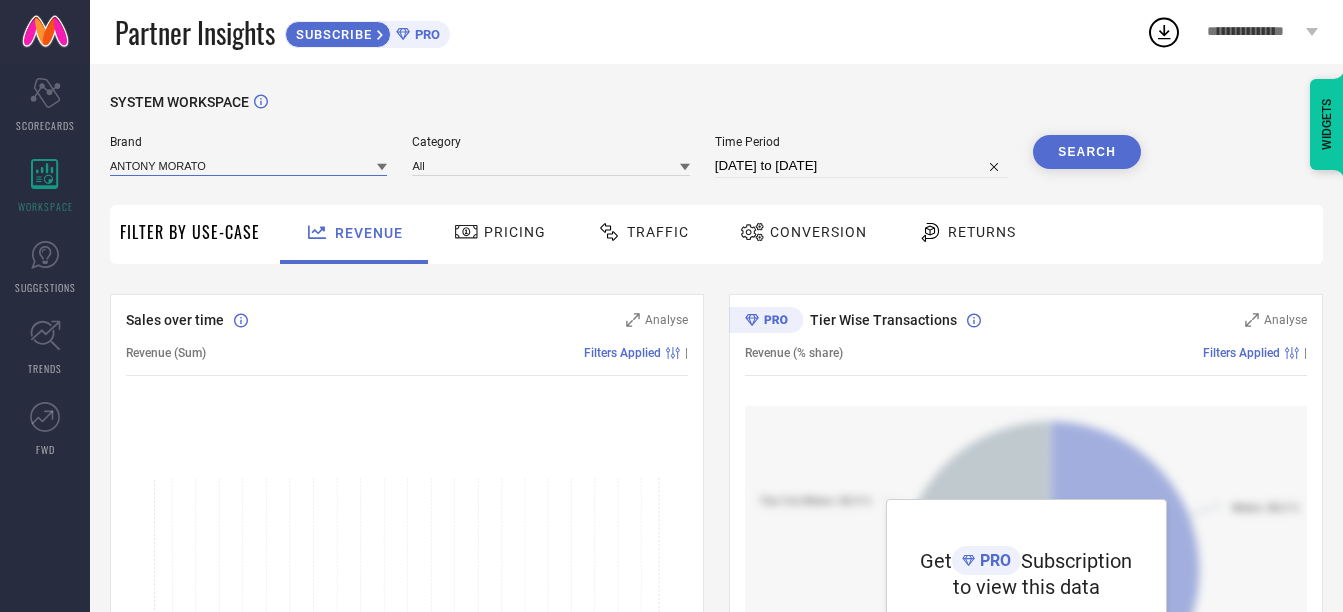click at bounding box center (248, 165) 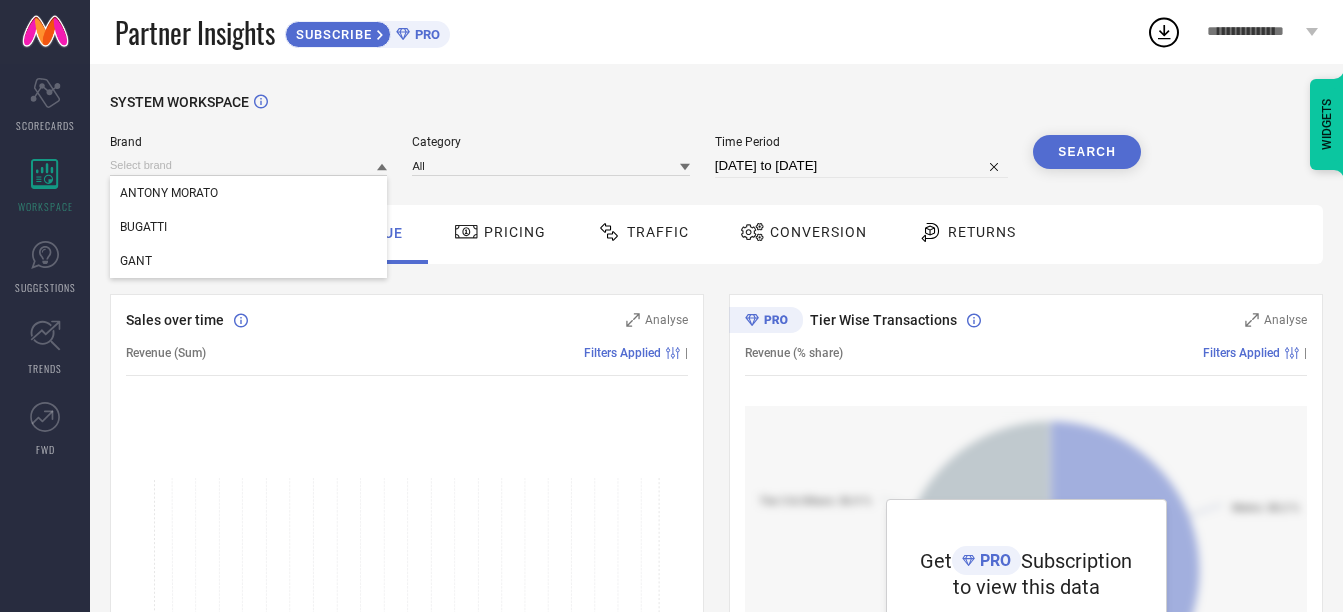 click on "SYSTEM WORKSPACE" at bounding box center (716, 114) 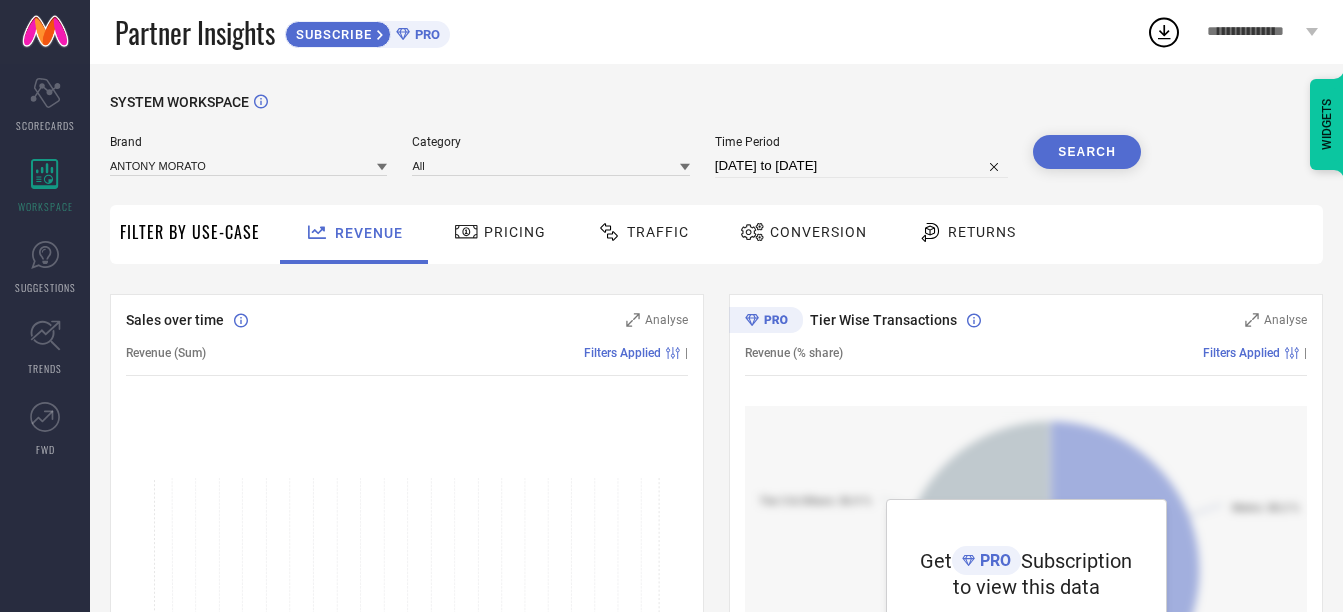 click on "**********" at bounding box center (1254, 32) 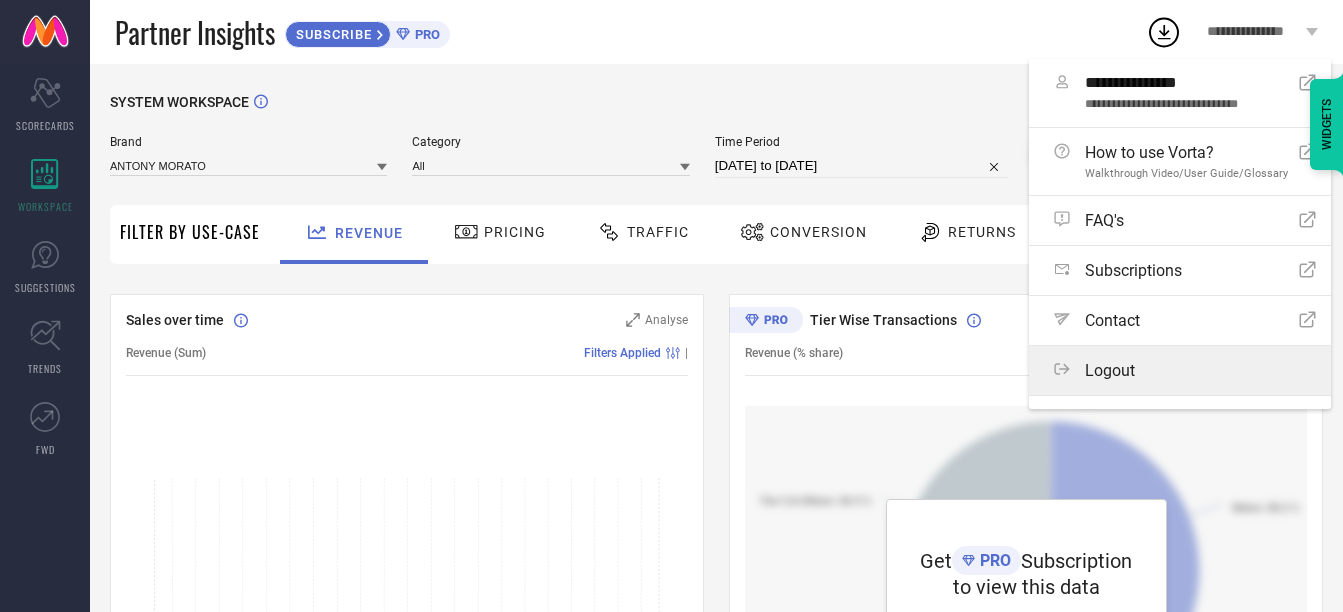 click on "Logout" at bounding box center [1110, 370] 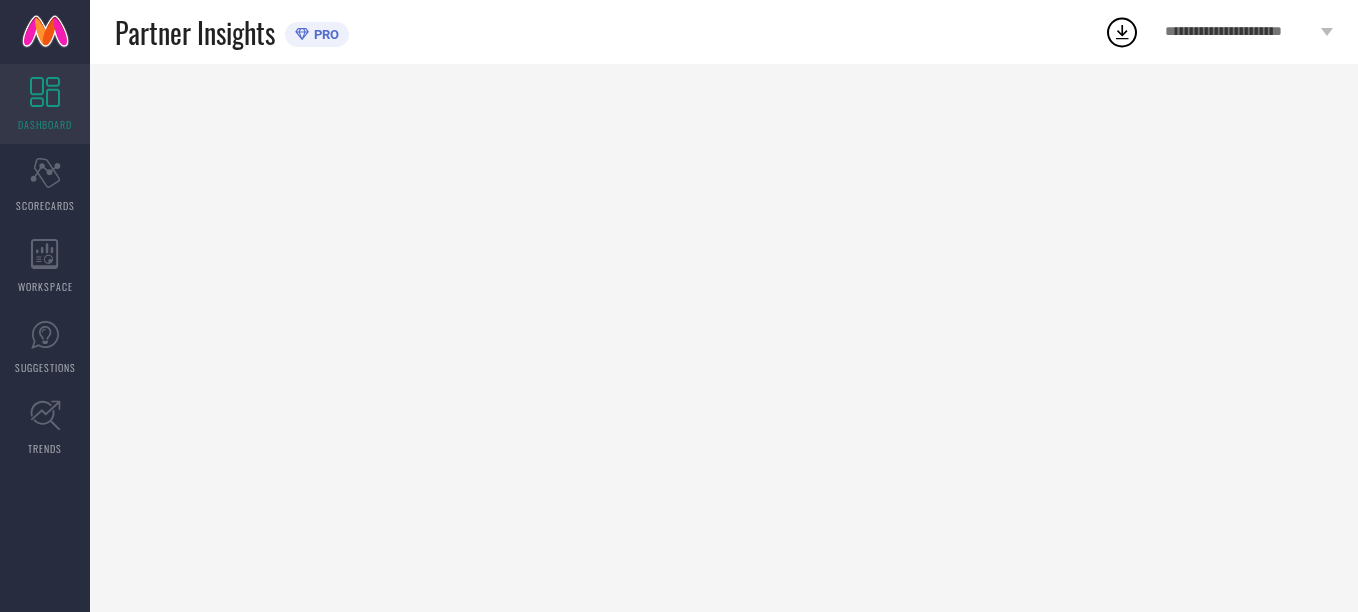 scroll, scrollTop: 0, scrollLeft: 0, axis: both 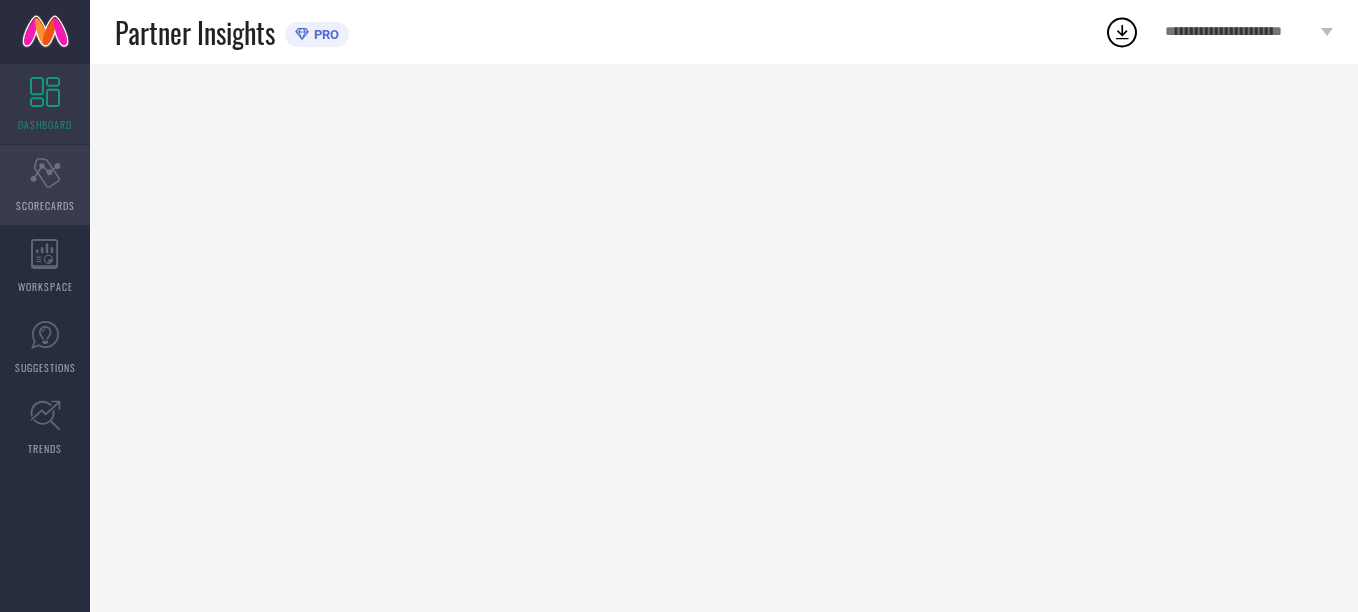 click on "Scorecard" 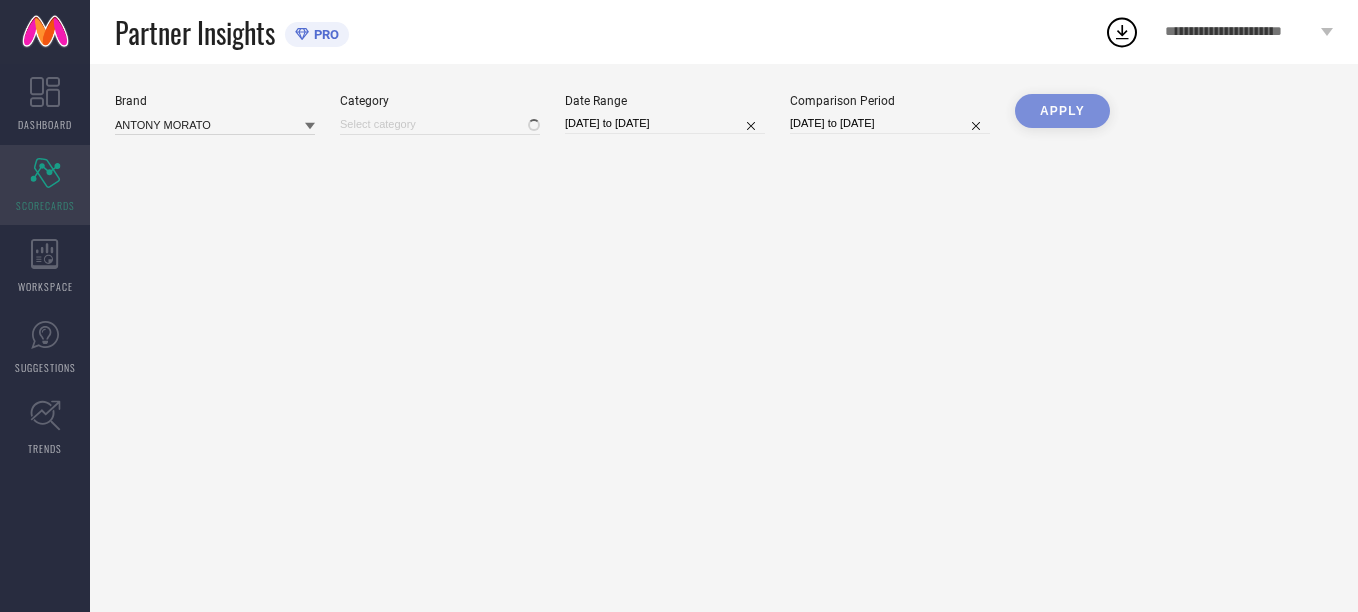 type on "All" 